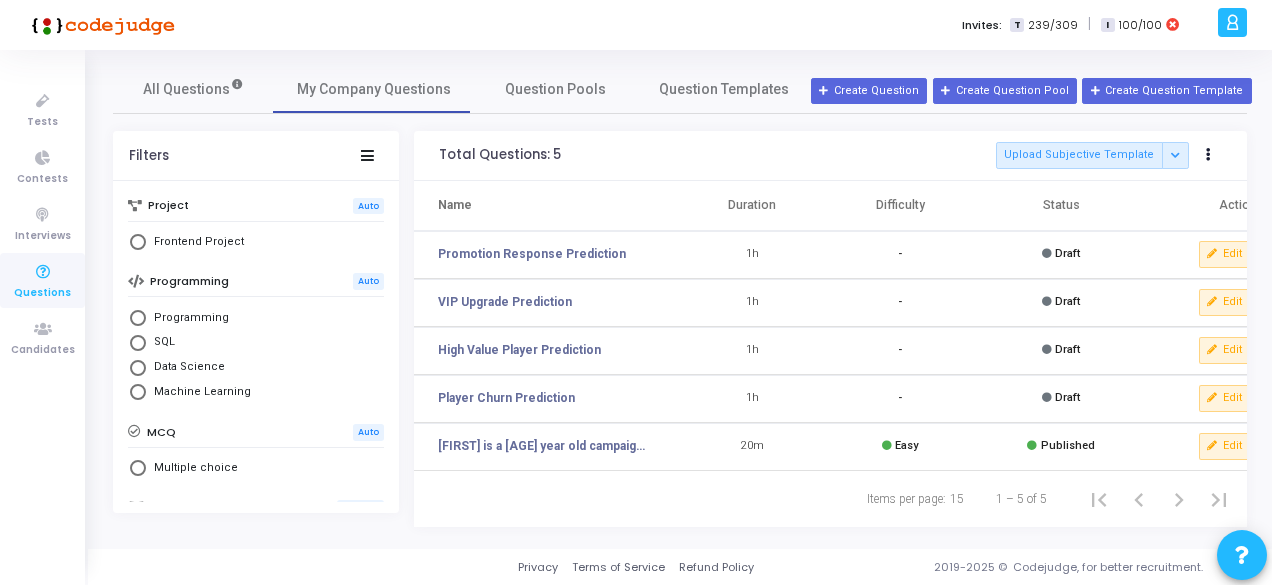 scroll, scrollTop: 0, scrollLeft: 0, axis: both 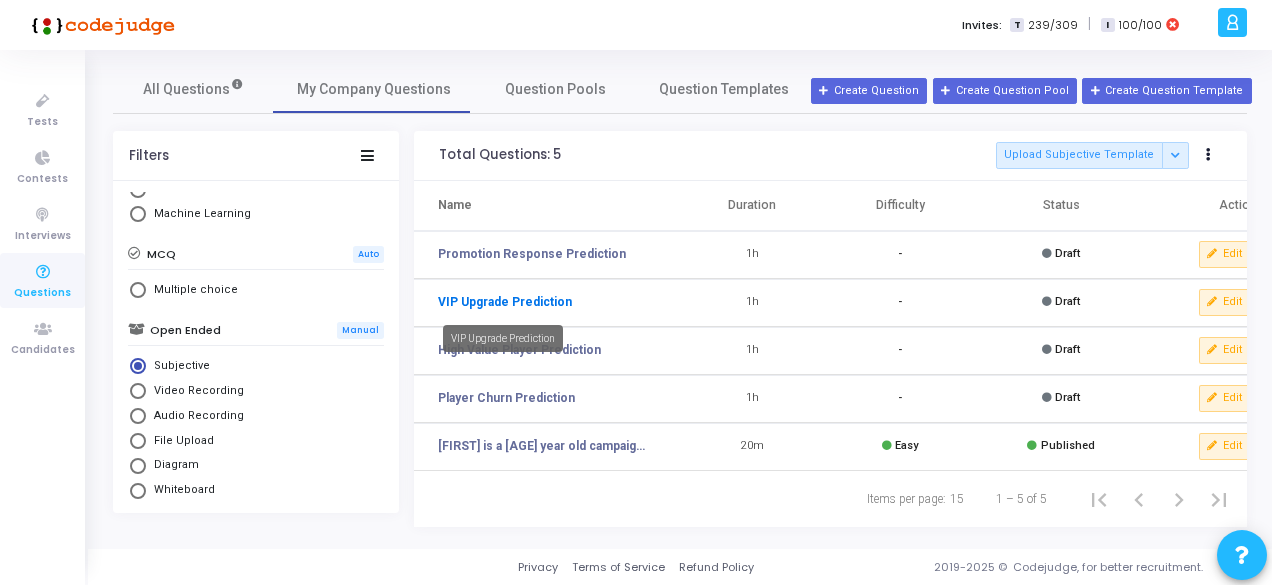 click on "VIP Upgrade Prediction" at bounding box center (505, 302) 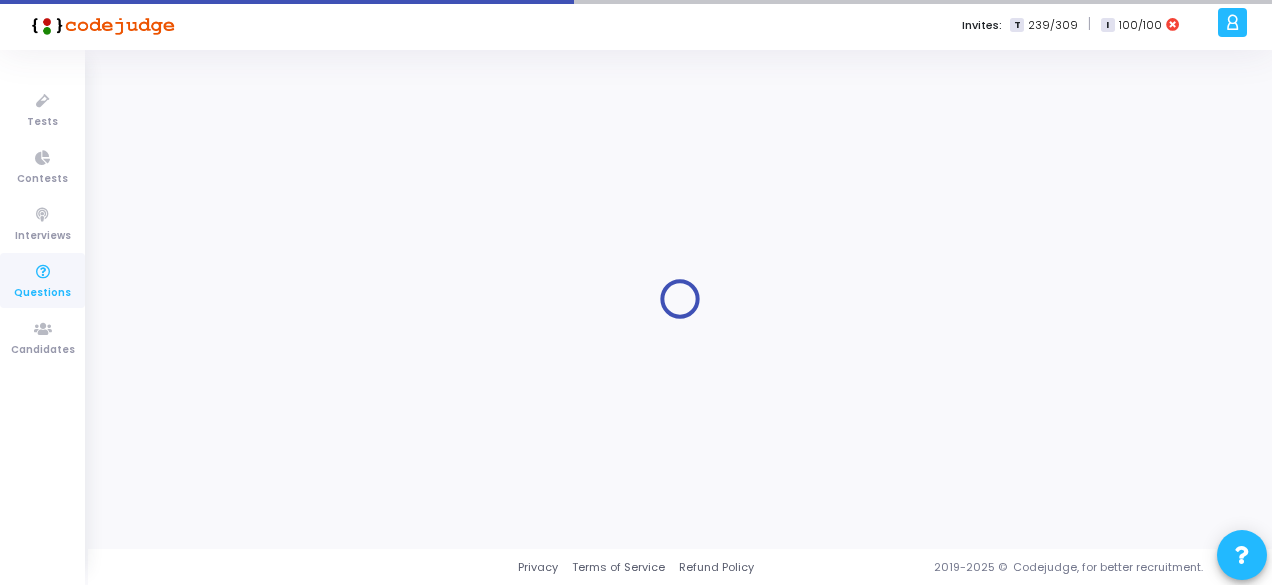 scroll, scrollTop: 0, scrollLeft: 0, axis: both 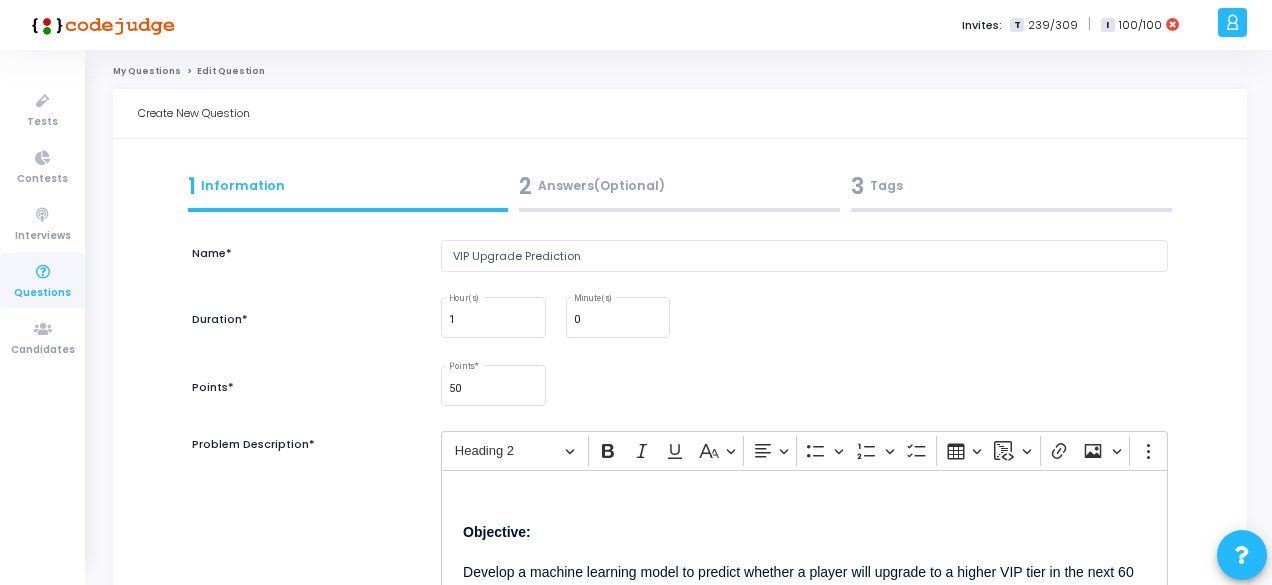 click on "Duration*" at bounding box center (306, 328) 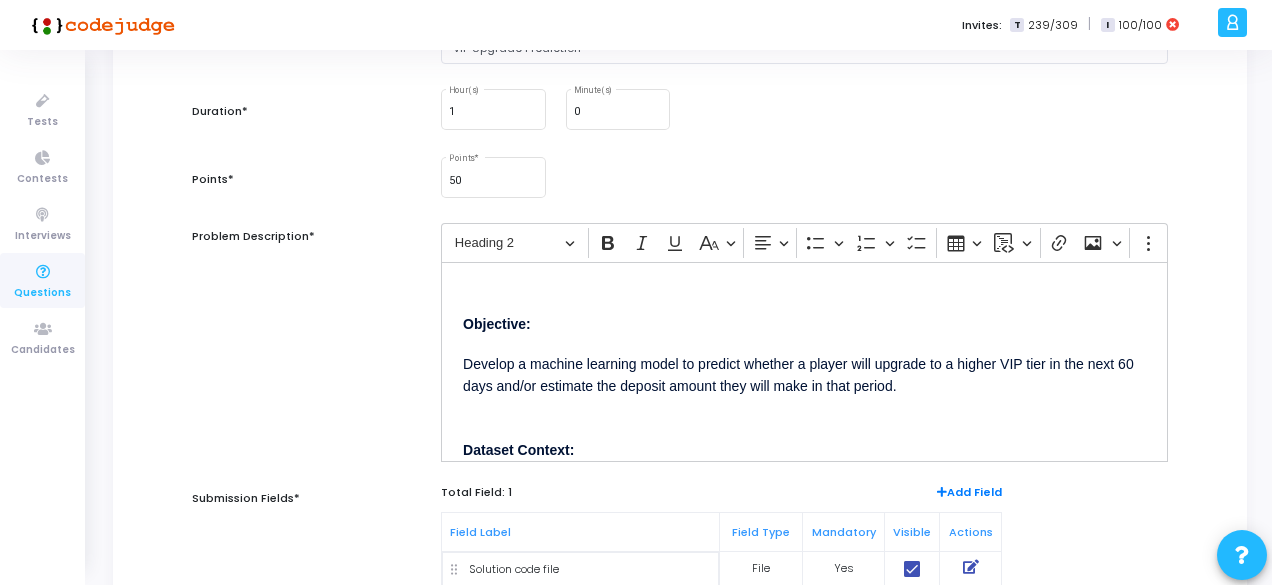 scroll, scrollTop: 242, scrollLeft: 0, axis: vertical 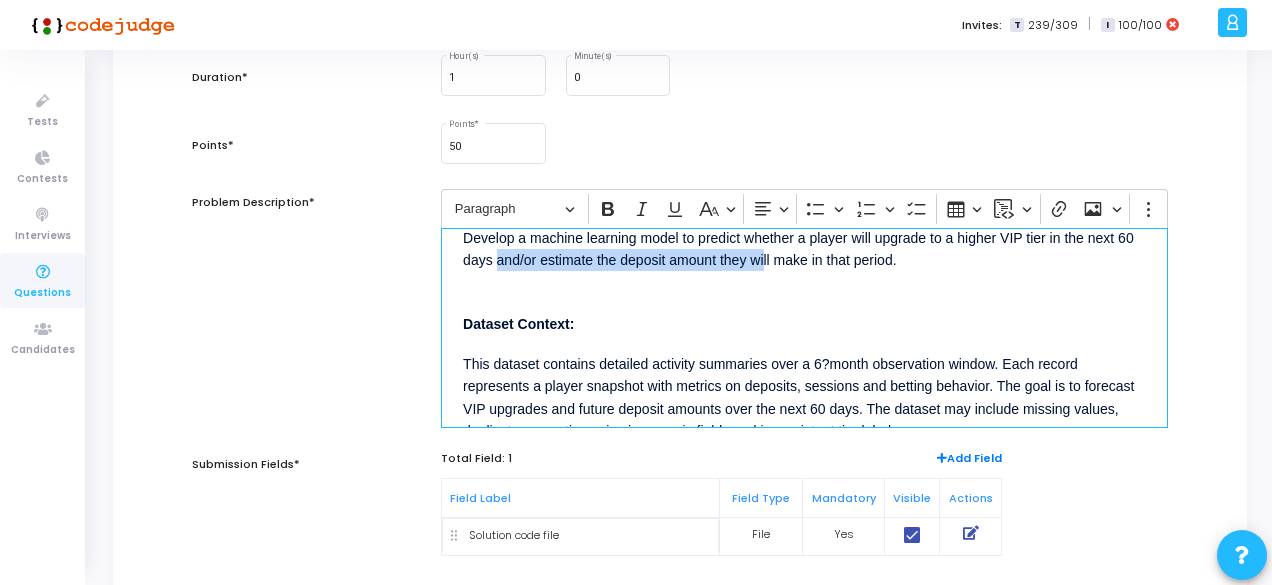 drag, startPoint x: 496, startPoint y: 259, endPoint x: 764, endPoint y: 269, distance: 268.1865 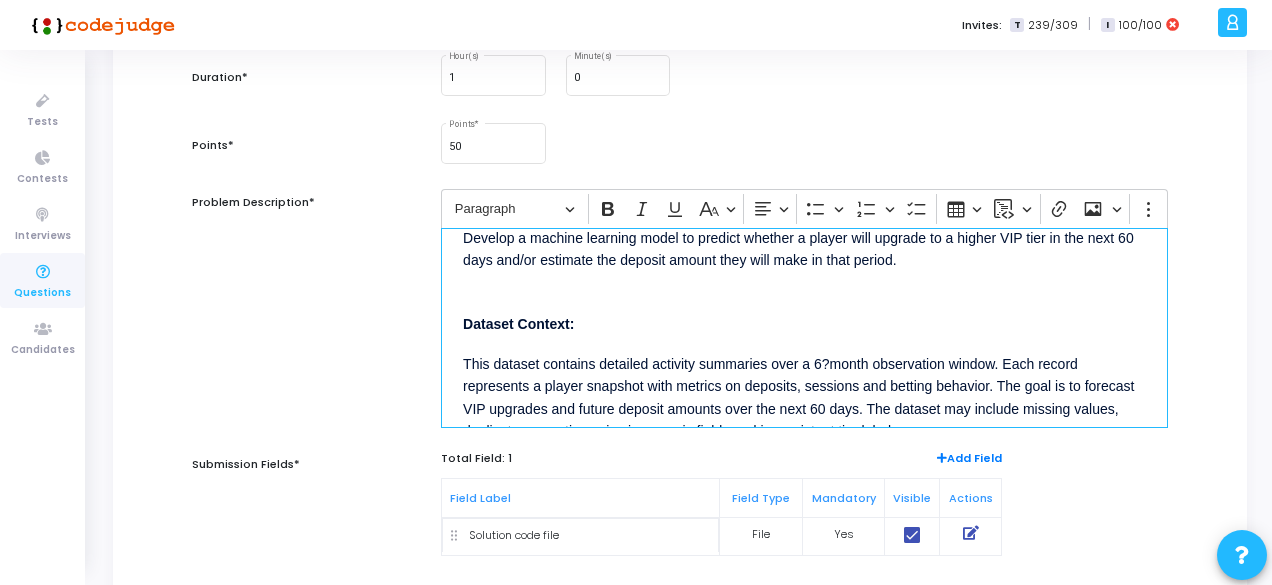 click on "Dataset Context:" at bounding box center [804, 312] 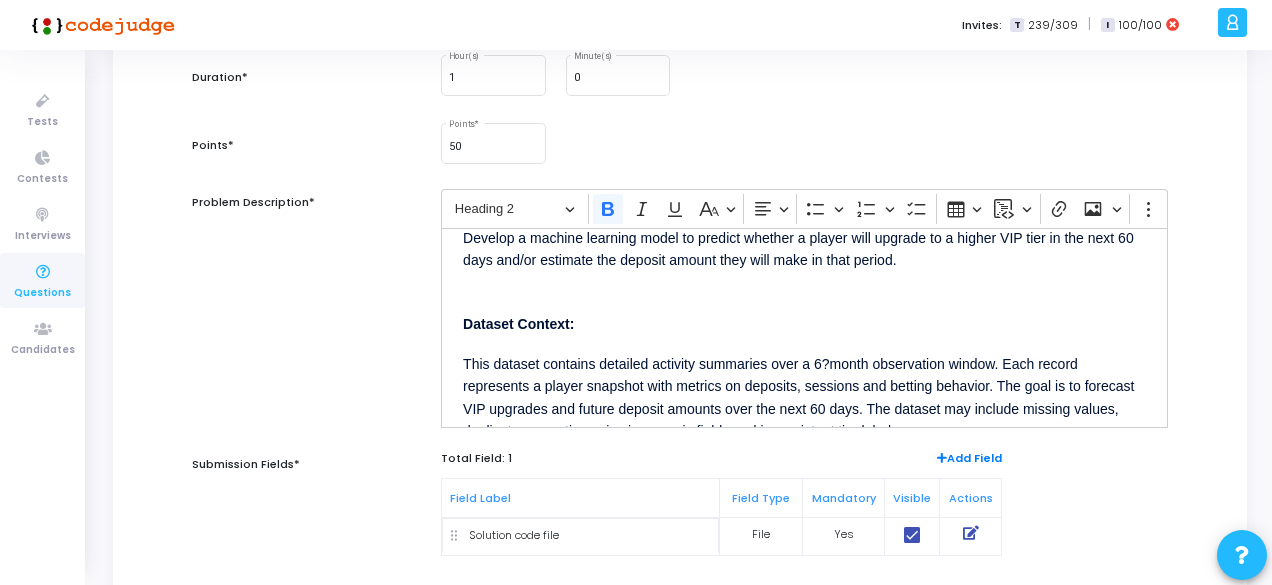 click on "This dataset contains detailed activity summaries over a 6?month observation window. Each record represents a player snapshot with metrics on deposits, sessions and betting behavior. The goal is to forecast VIP upgrades and future deposit amounts over the next 60 days. The dataset may include missing values, duplicates, negative noise in numeric fields and inconsistent tier labels." at bounding box center [798, 397] 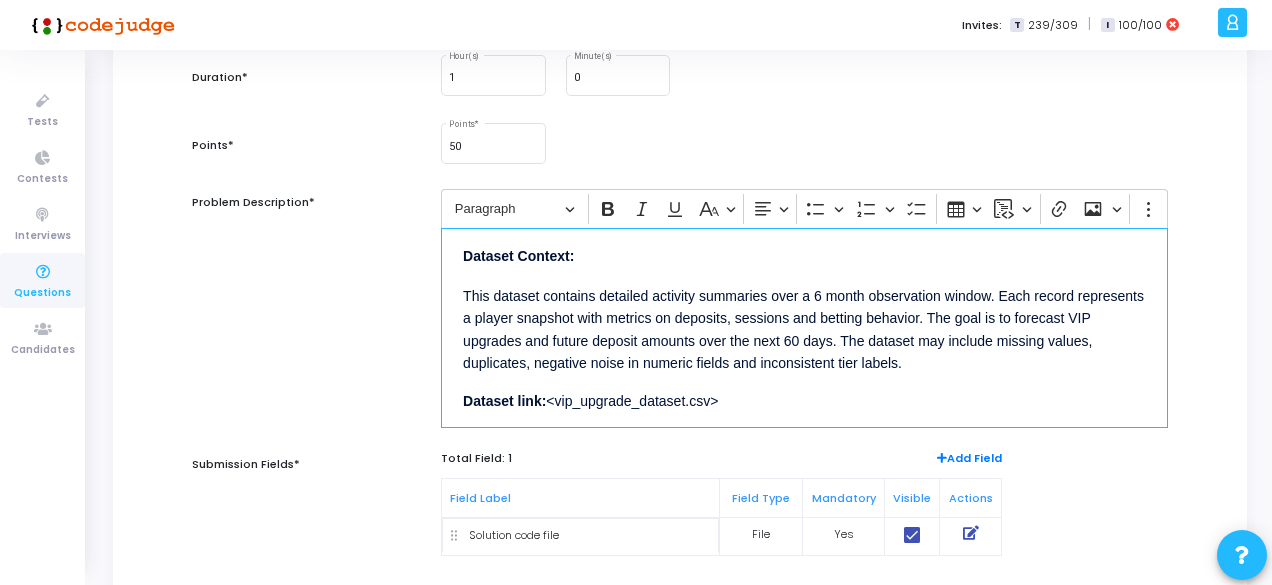 scroll, scrollTop: 192, scrollLeft: 0, axis: vertical 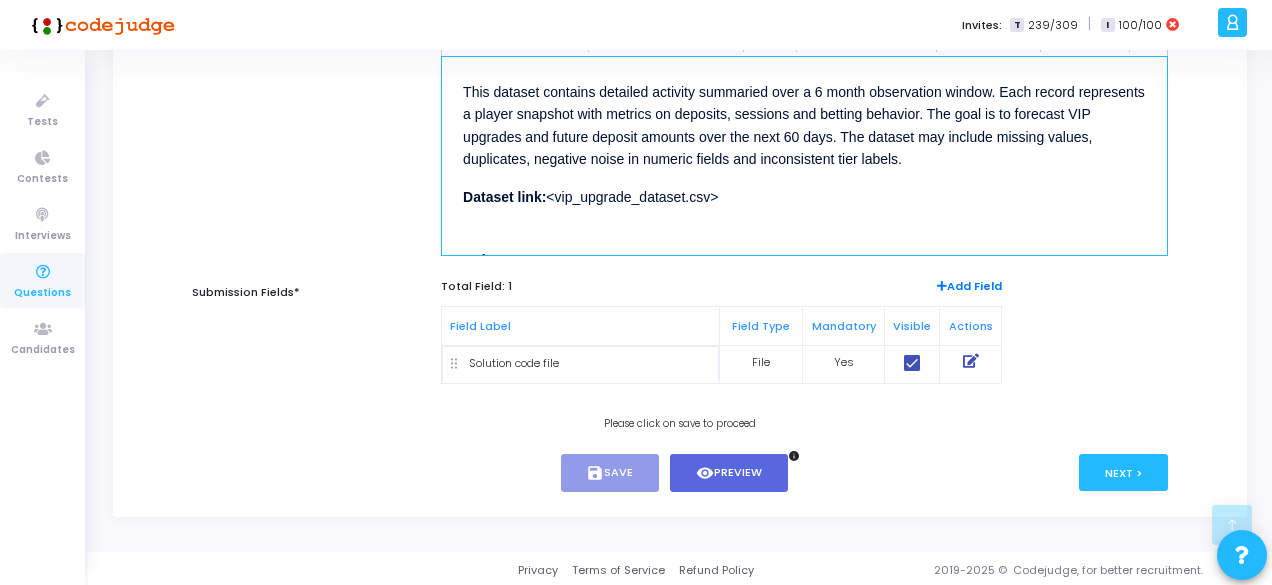click on "This dataset contains detailed activity summaried over a 6 month observation window. Each record represents a player snapshot with metrics on deposits, sessions and betting behavior. The goal is to forecast VIP upgrades and future deposit amounts over the next 60 days. The dataset may include missing values, duplicates, negative noise in numeric fields and inconsistent tier labels." at bounding box center (804, 125) 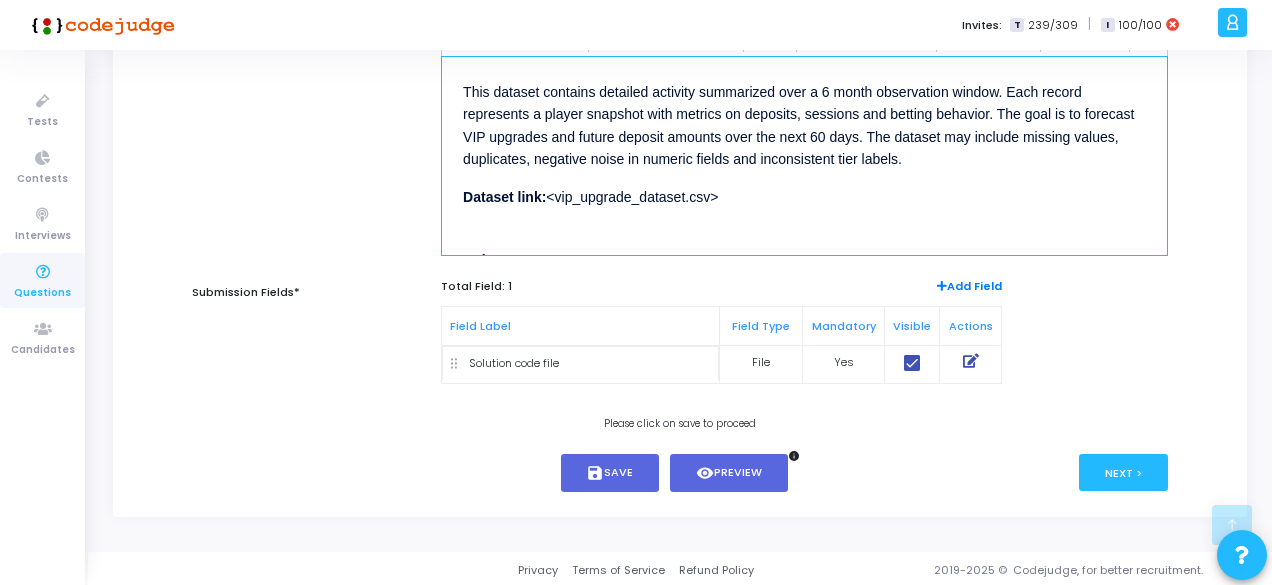 click on "This dataset contains detailed activity summarized over a 6 month observation window. Each record represents a player snapshot with metrics on deposits, sessions and betting behavior. The goal is to forecast VIP upgrades and future deposit amounts over the next 60 days. The dataset may include missing values, duplicates, negative noise in numeric fields and inconsistent tier labels." at bounding box center [798, 125] 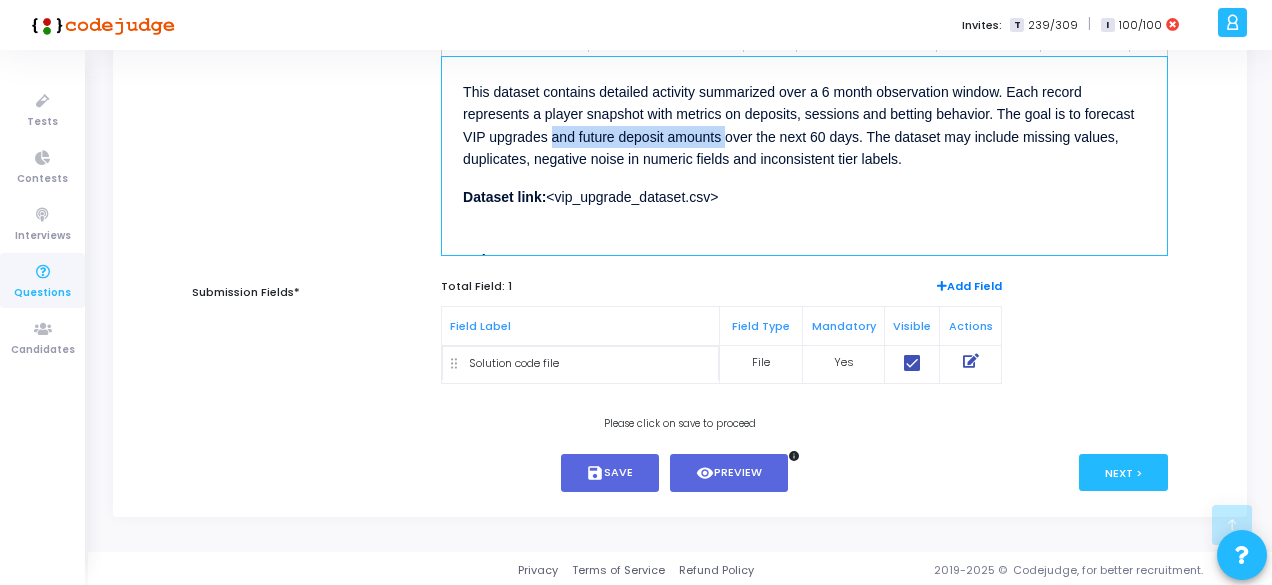 drag, startPoint x: 550, startPoint y: 136, endPoint x: 724, endPoint y: 135, distance: 174.00287 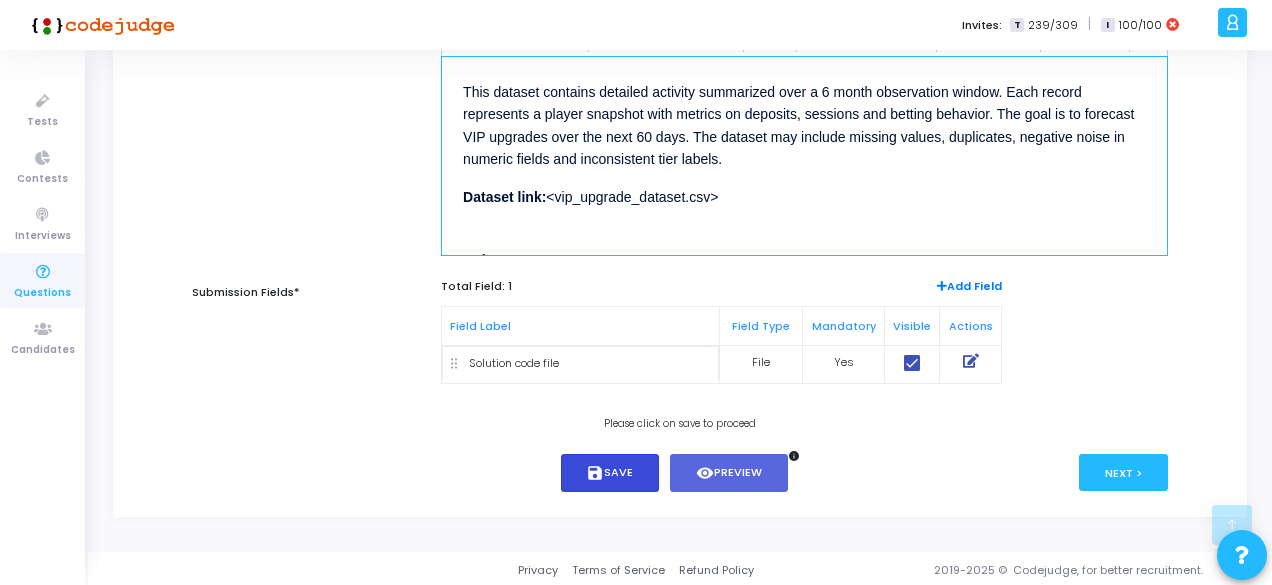 click on "save  Save" at bounding box center (610, 473) 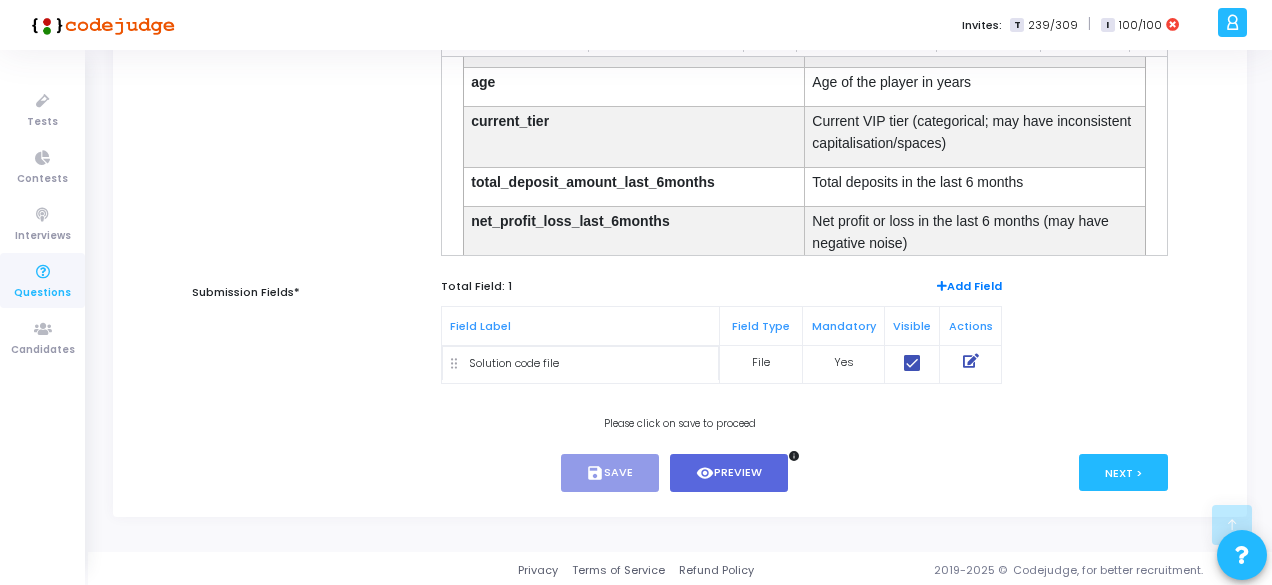 scroll, scrollTop: 495, scrollLeft: 0, axis: vertical 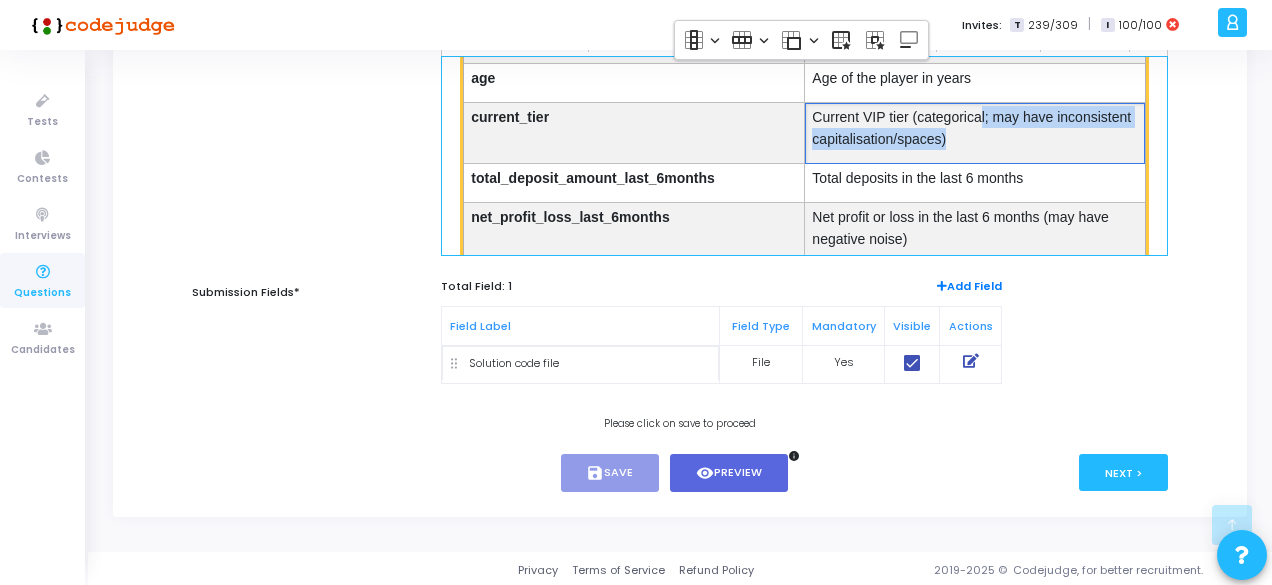 drag, startPoint x: 954, startPoint y: 140, endPoint x: 976, endPoint y: 121, distance: 29.068884 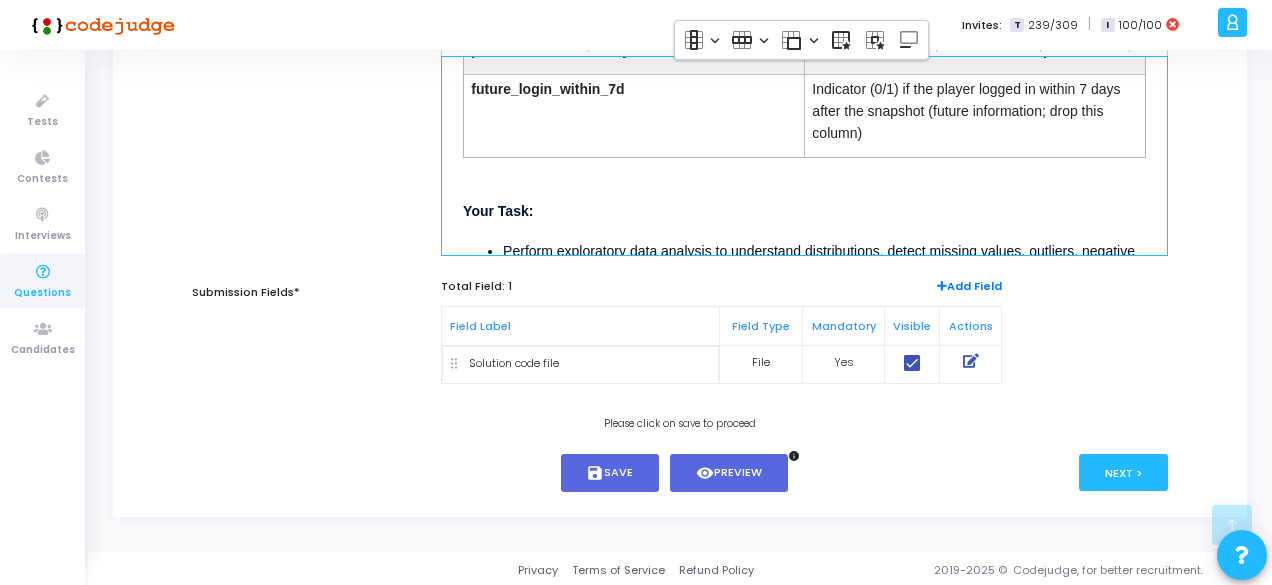 scroll, scrollTop: 996, scrollLeft: 0, axis: vertical 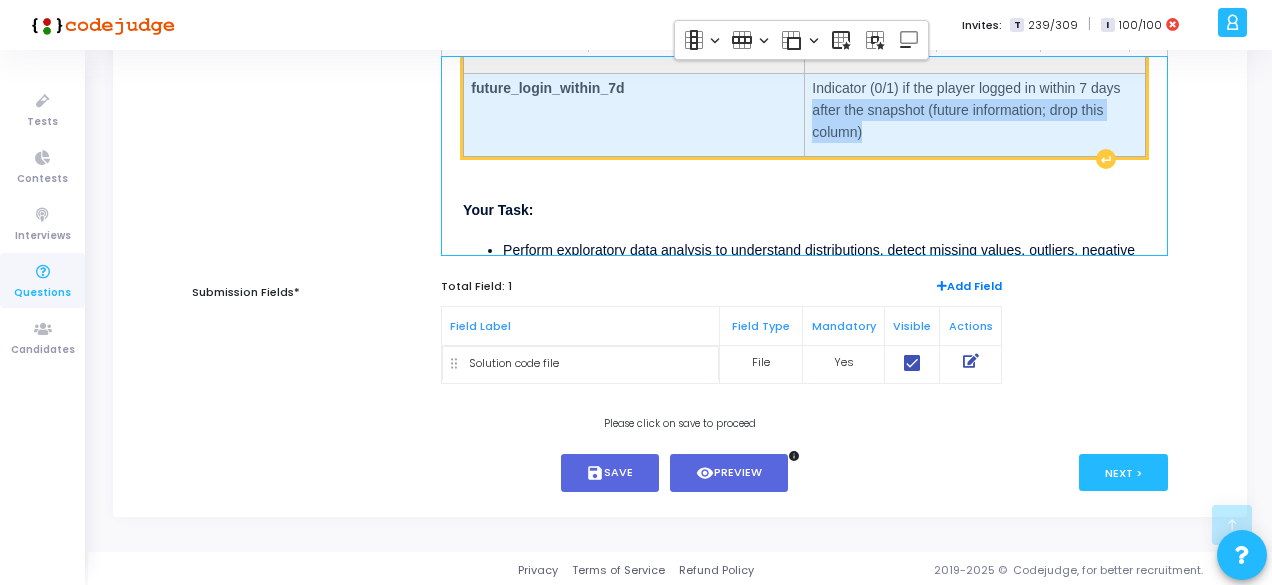 drag, startPoint x: 877, startPoint y: 141, endPoint x: 488, endPoint y: 108, distance: 390.39725 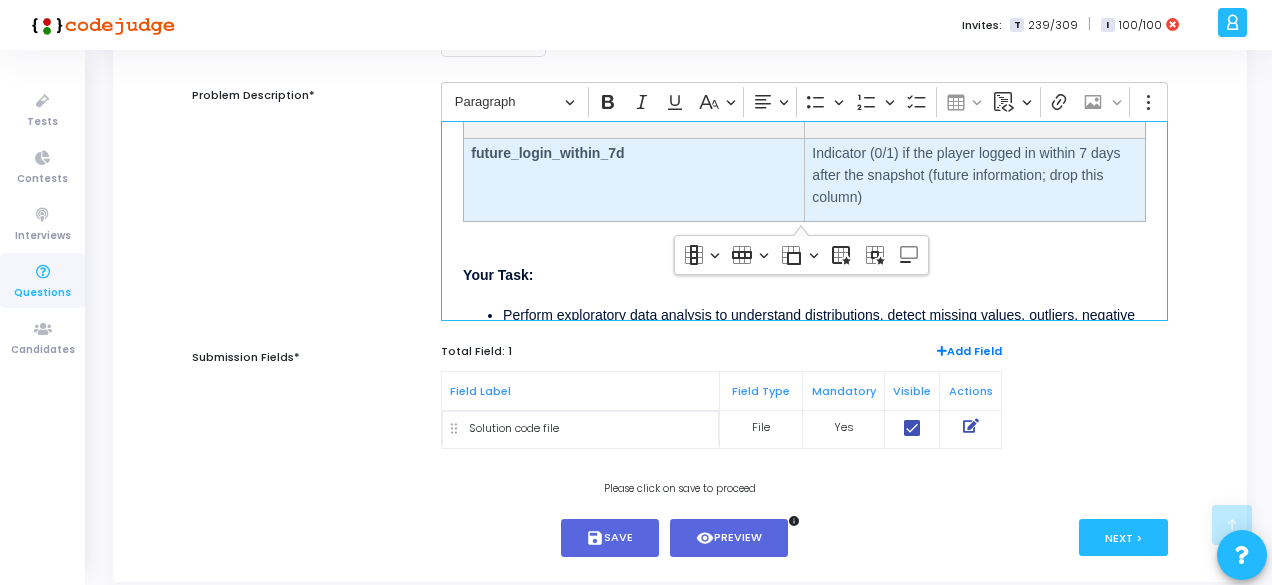 scroll, scrollTop: 335, scrollLeft: 0, axis: vertical 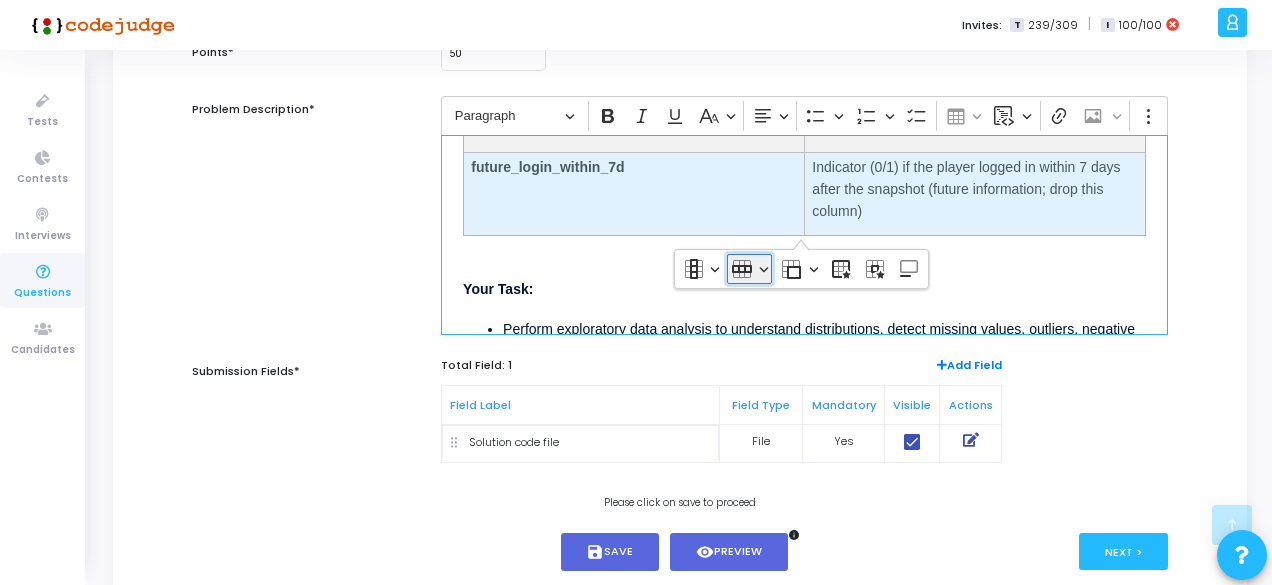 click on "Row" at bounding box center (749, 269) 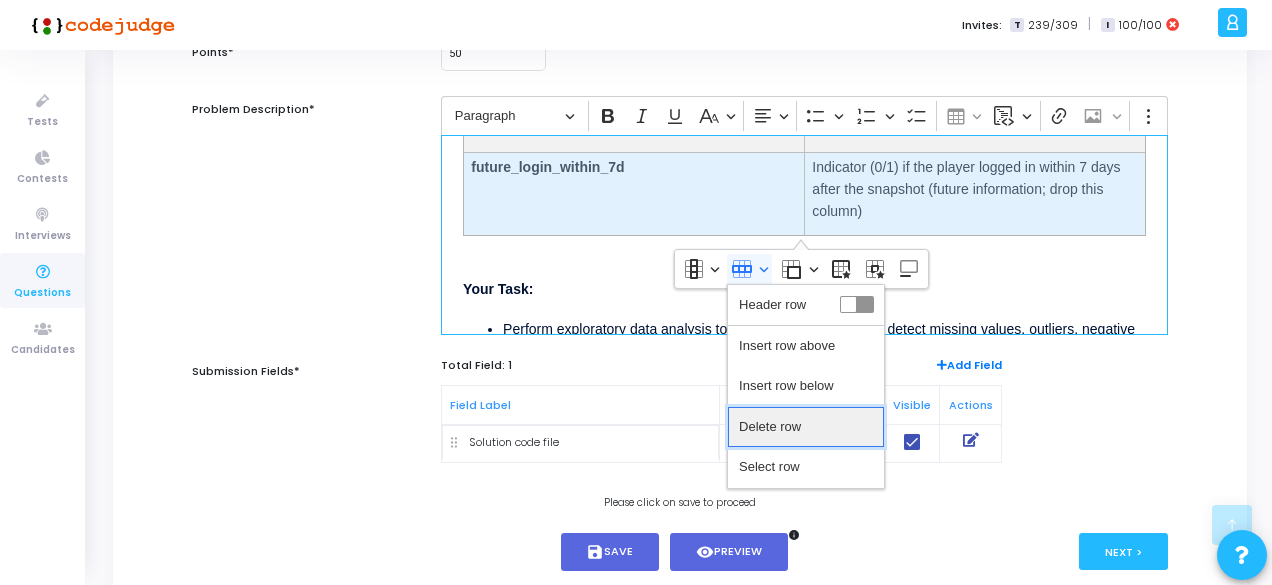 click on "Delete row" at bounding box center [806, 427] 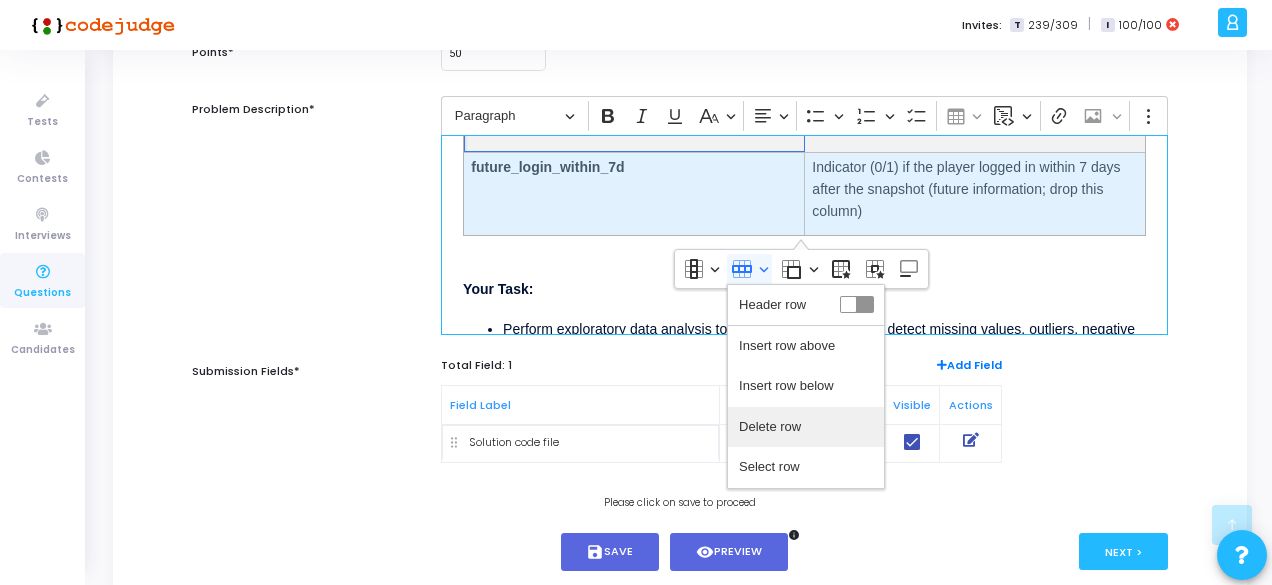 scroll, scrollTop: 996, scrollLeft: 0, axis: vertical 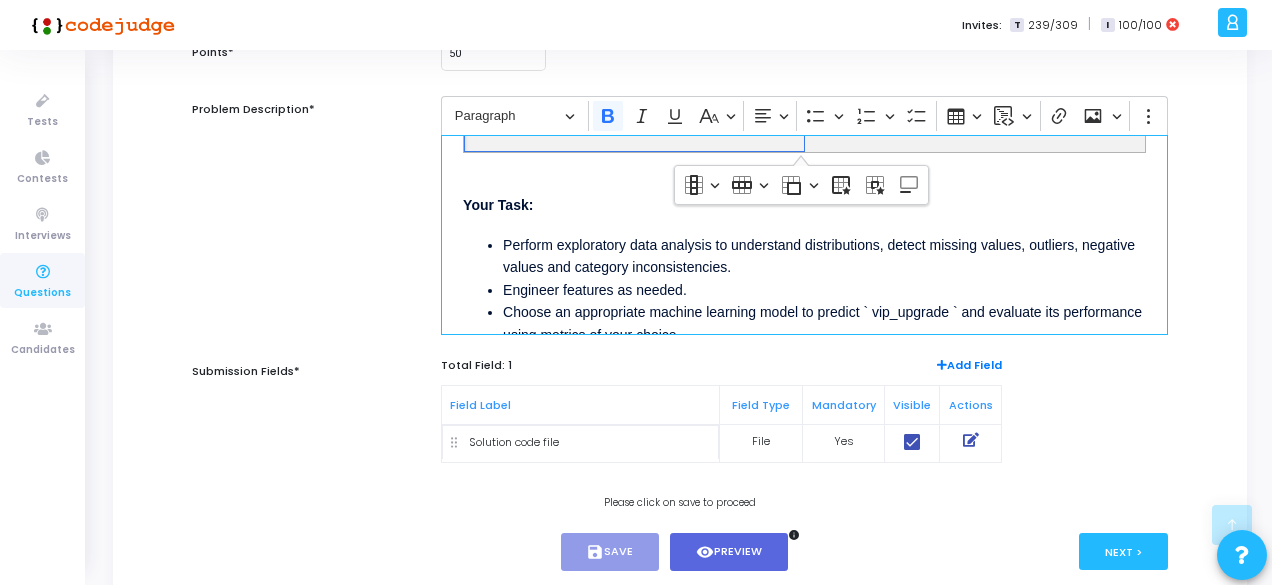 click on "Your Task:" at bounding box center [804, 193] 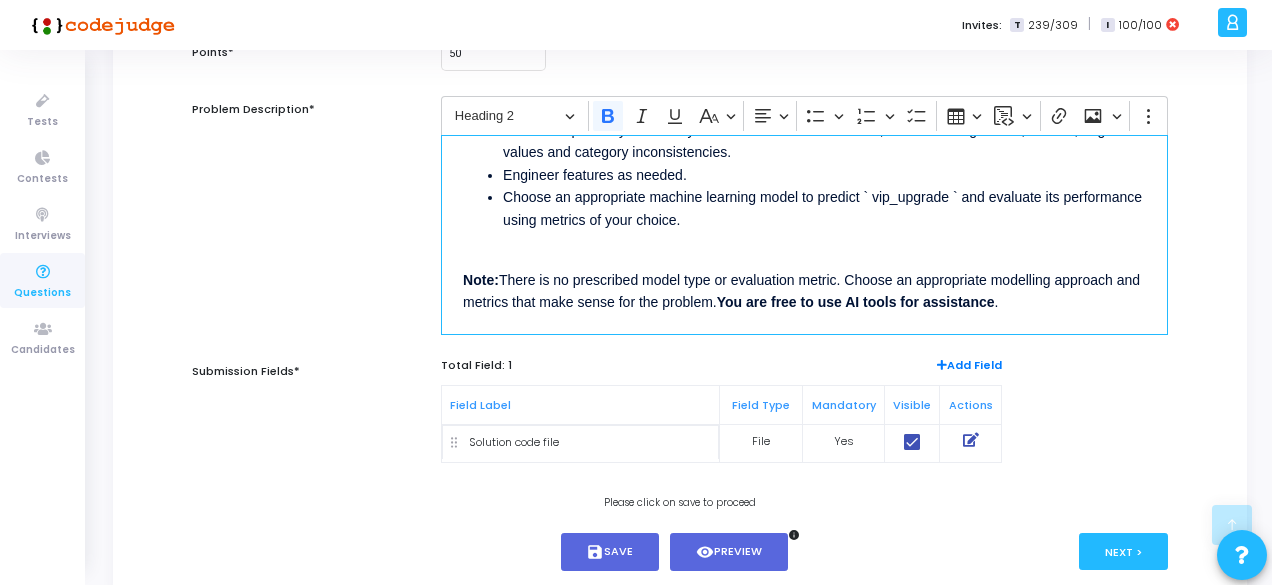 scroll, scrollTop: 1226, scrollLeft: 0, axis: vertical 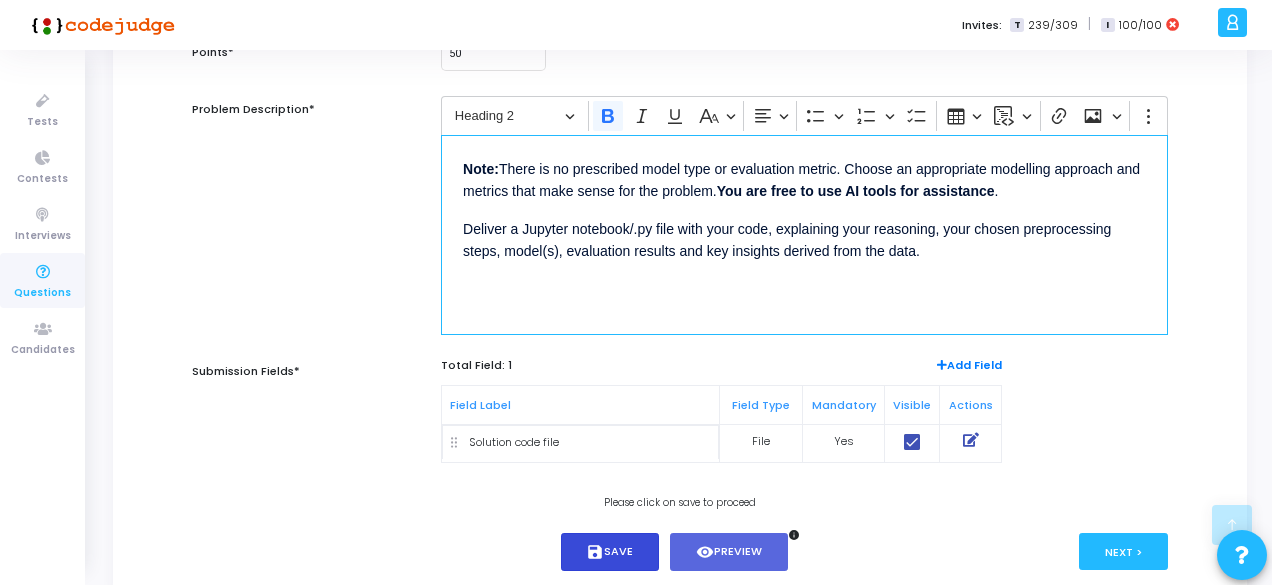 click on "save  Save" at bounding box center (610, 552) 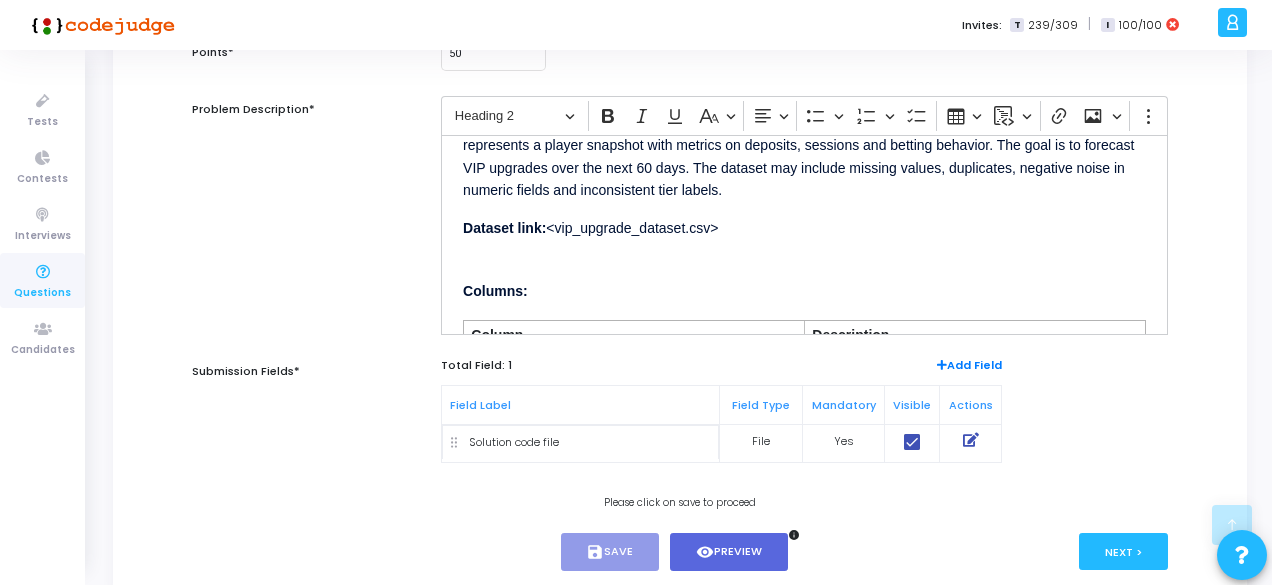 scroll, scrollTop: 0, scrollLeft: 0, axis: both 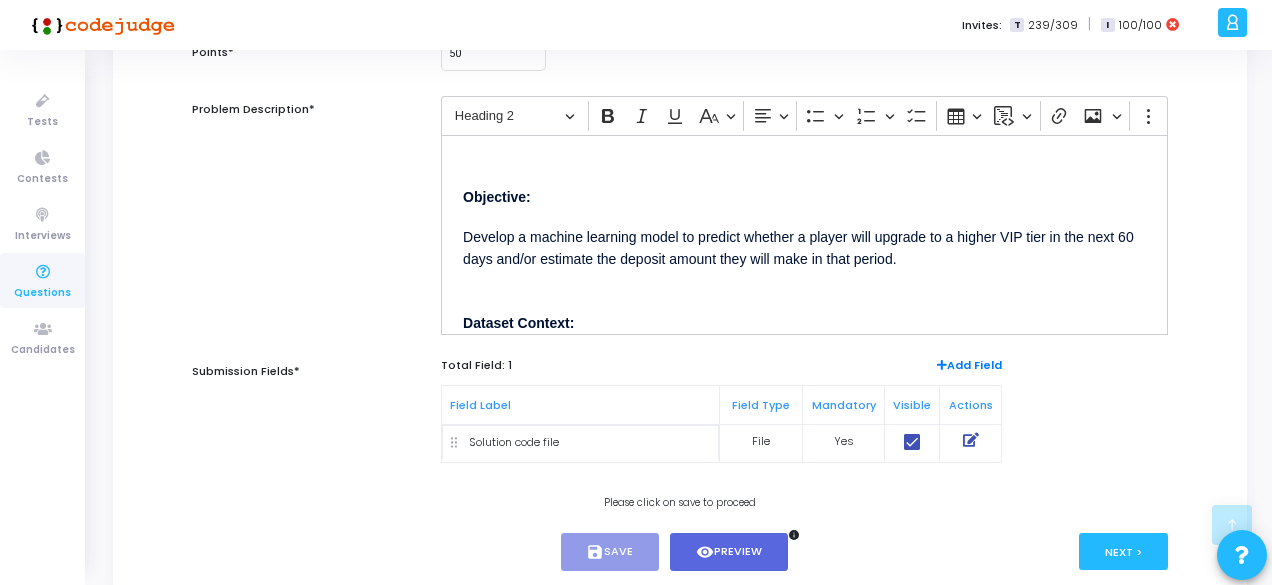 click on "Problem Description*" at bounding box center [306, 226] 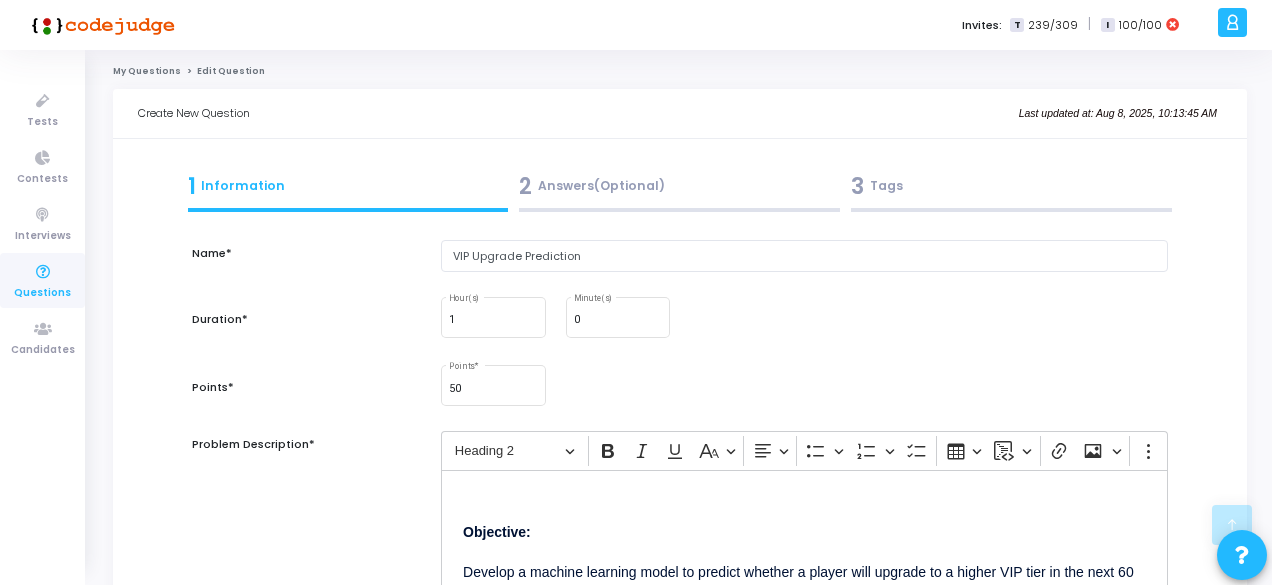scroll, scrollTop: 414, scrollLeft: 0, axis: vertical 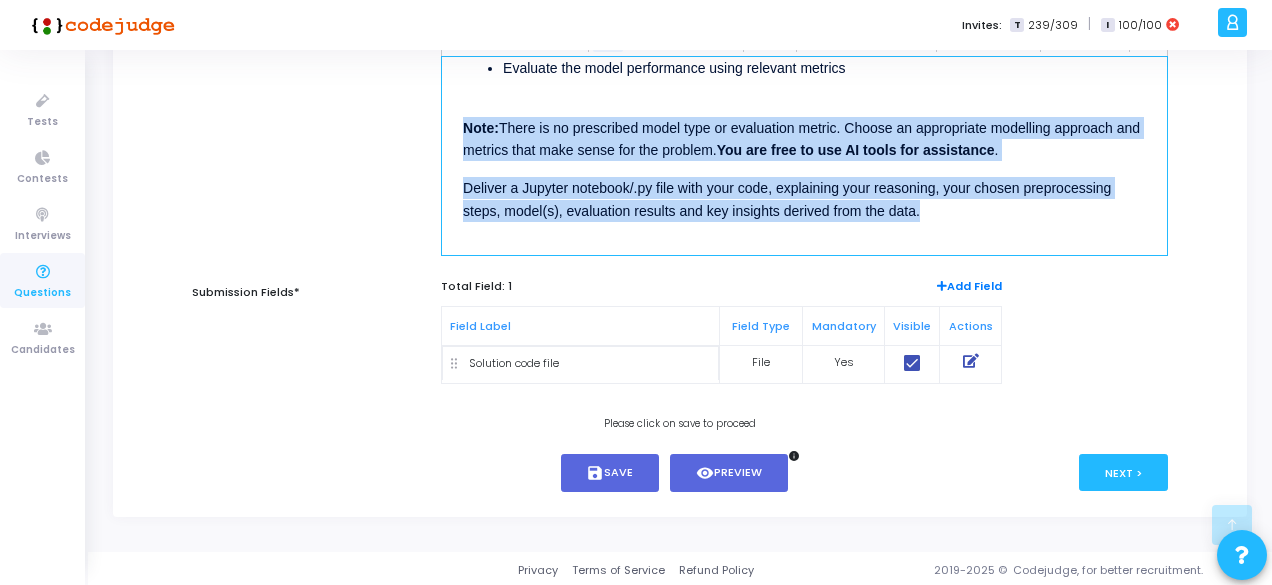 click on "Deliver a Jupyter notebook/.py file with your code, explaining your reasoning, your chosen preprocessing steps, model(s), evaluation results and key insights derived from the data." at bounding box center [804, 198] 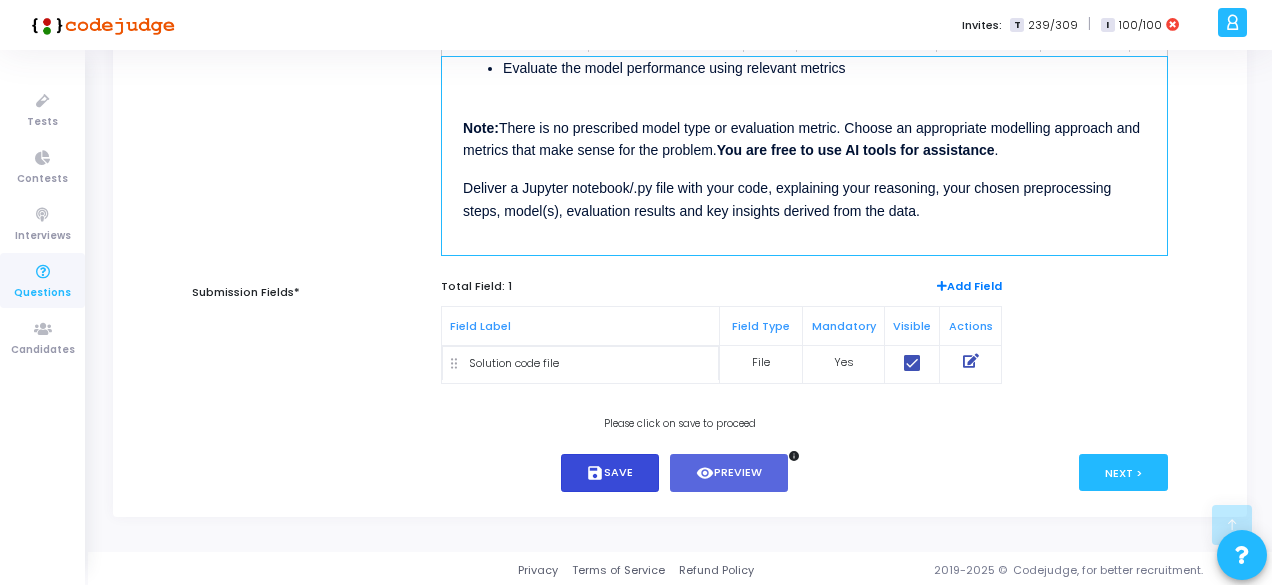 click on "save" at bounding box center [595, 473] 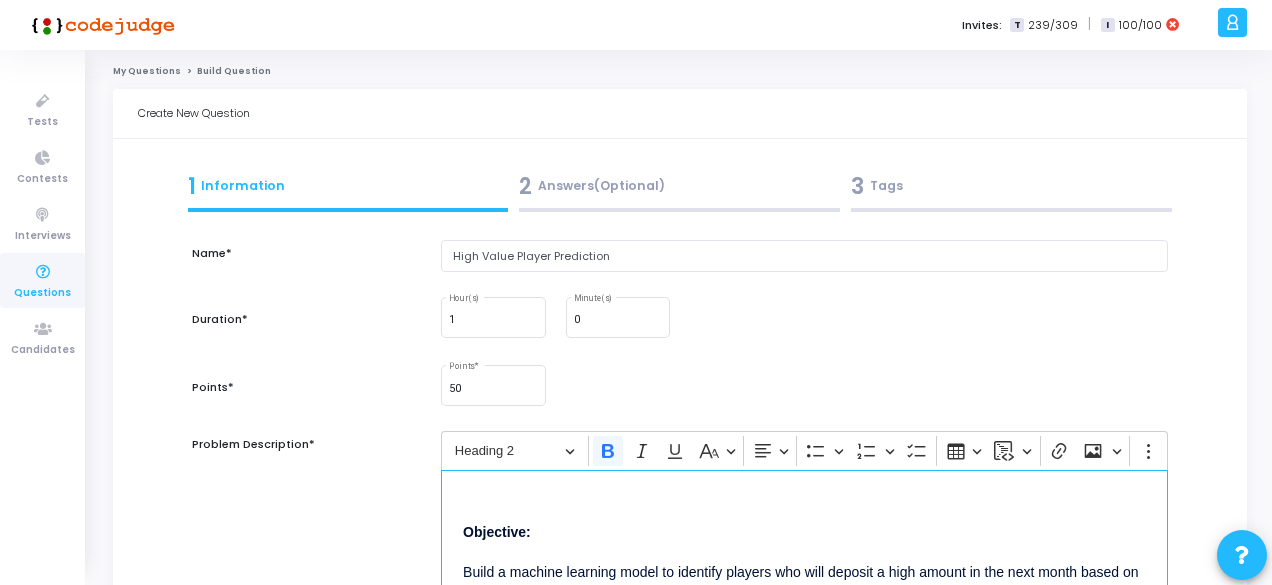 scroll, scrollTop: 310, scrollLeft: 0, axis: vertical 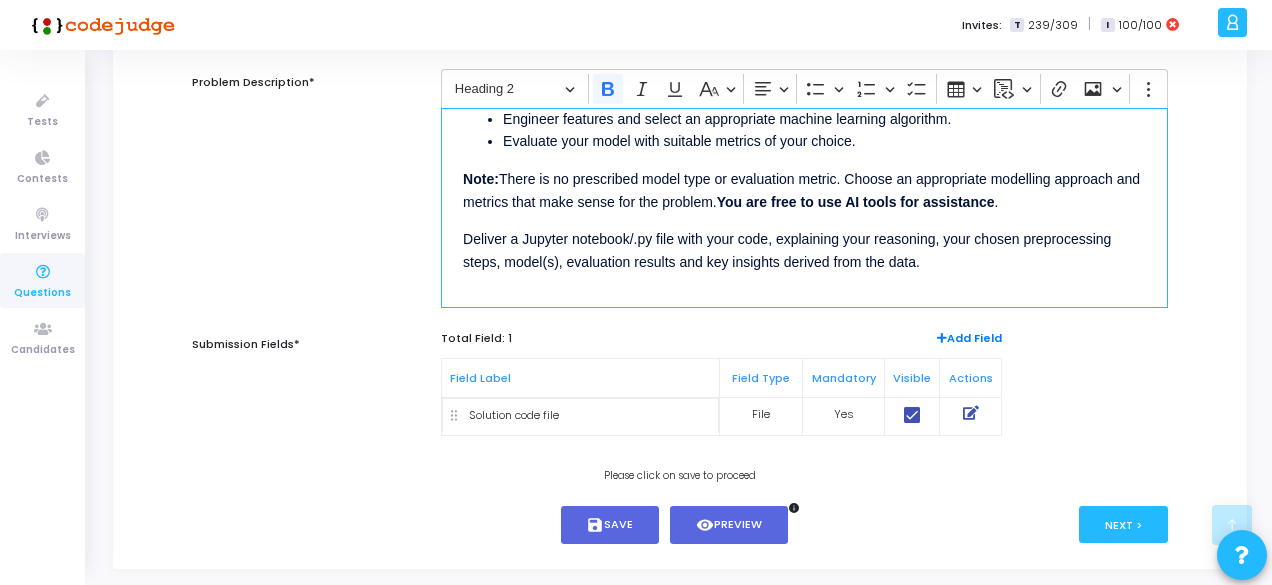 click on "Problem Description*" at bounding box center [306, 199] 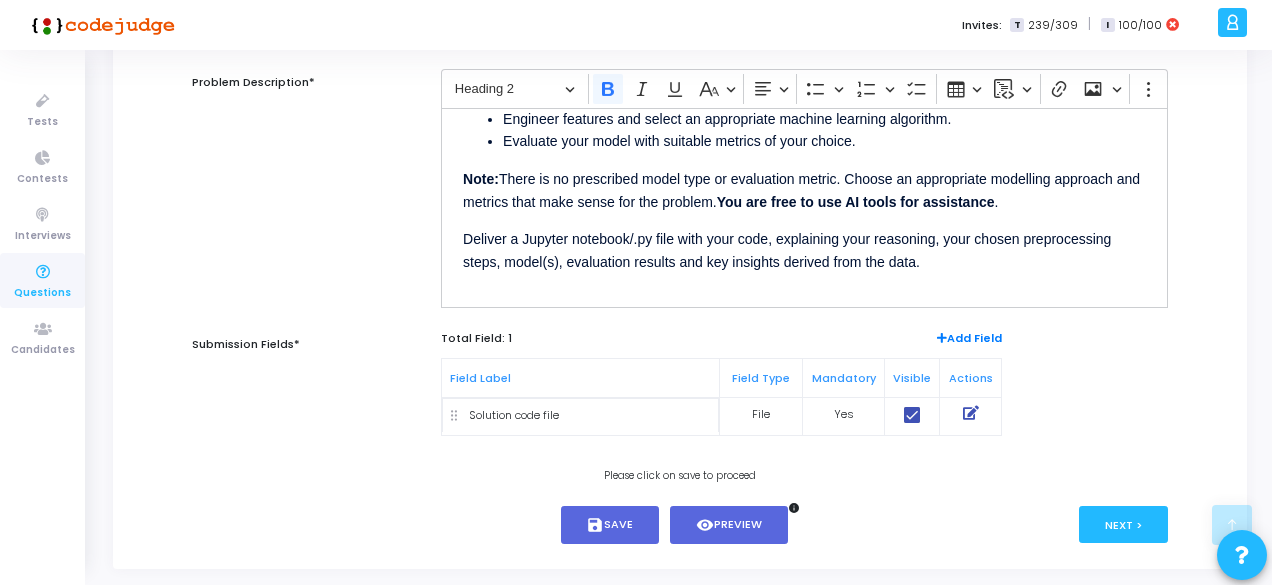 scroll, scrollTop: 414, scrollLeft: 0, axis: vertical 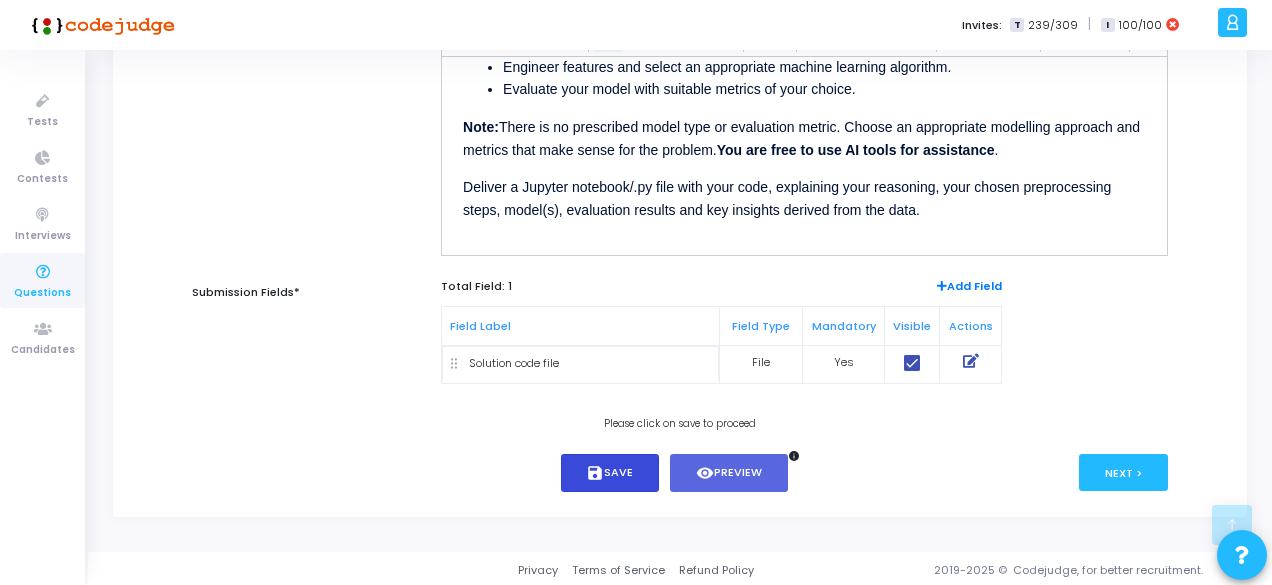 click on "save  Save" at bounding box center [610, 473] 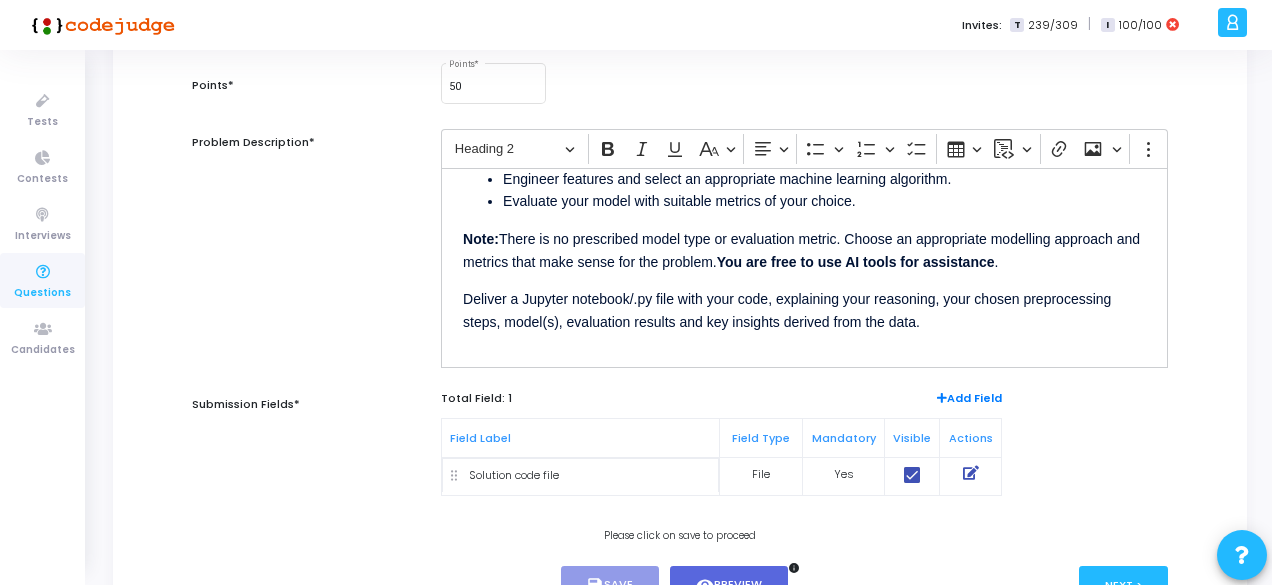 scroll, scrollTop: 298, scrollLeft: 0, axis: vertical 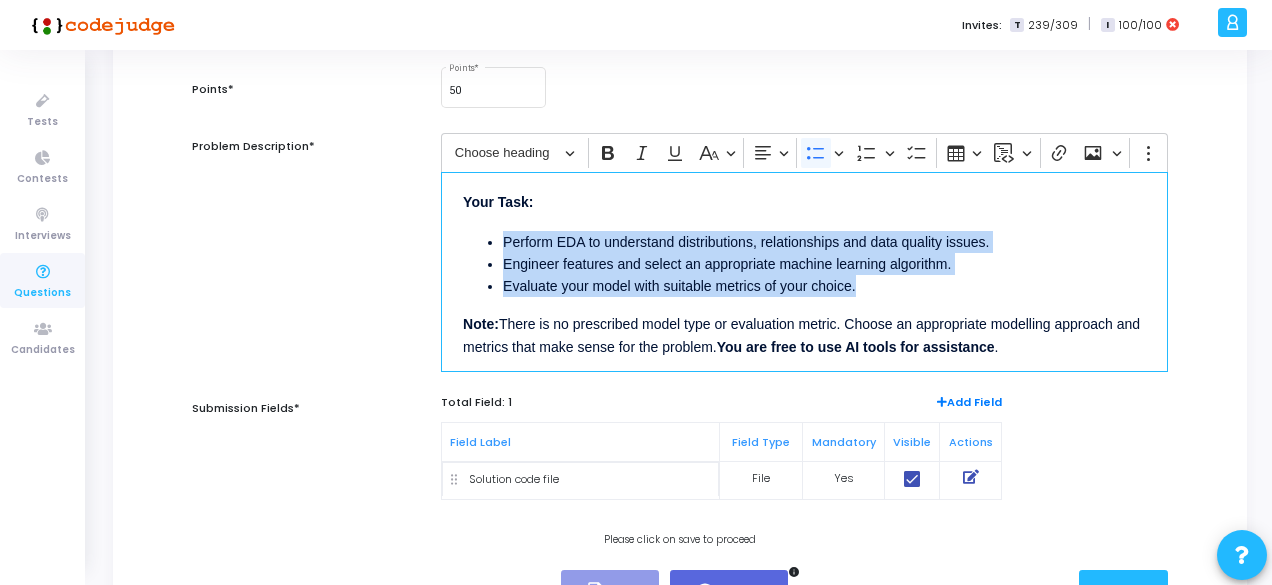 drag, startPoint x: 866, startPoint y: 289, endPoint x: 503, endPoint y: 243, distance: 365.90298 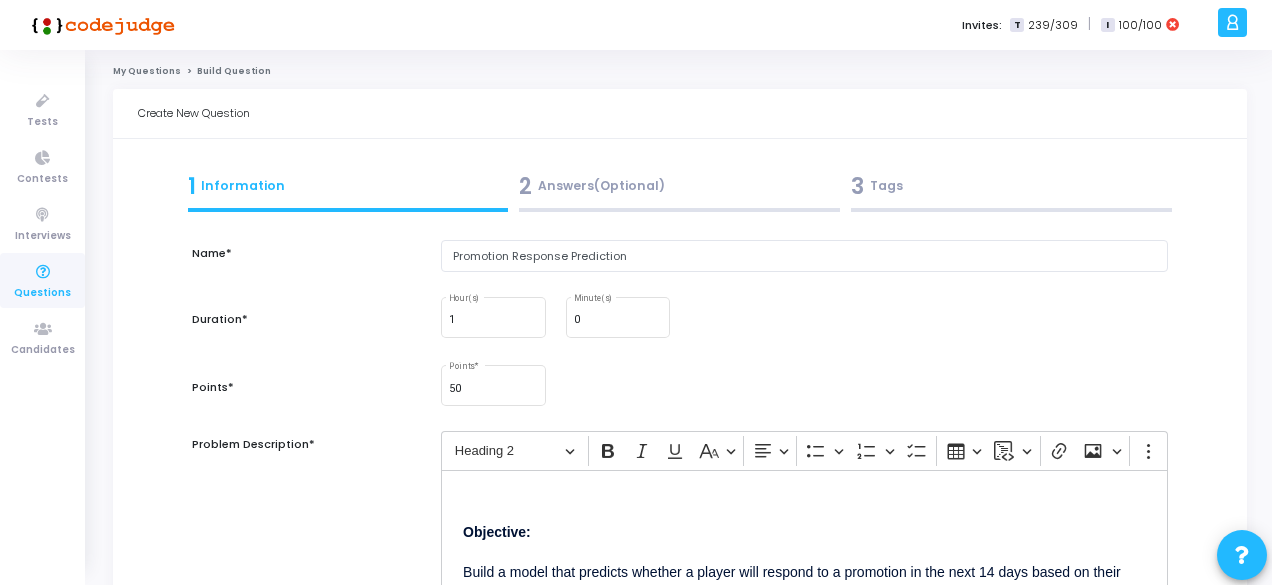 scroll, scrollTop: 0, scrollLeft: 0, axis: both 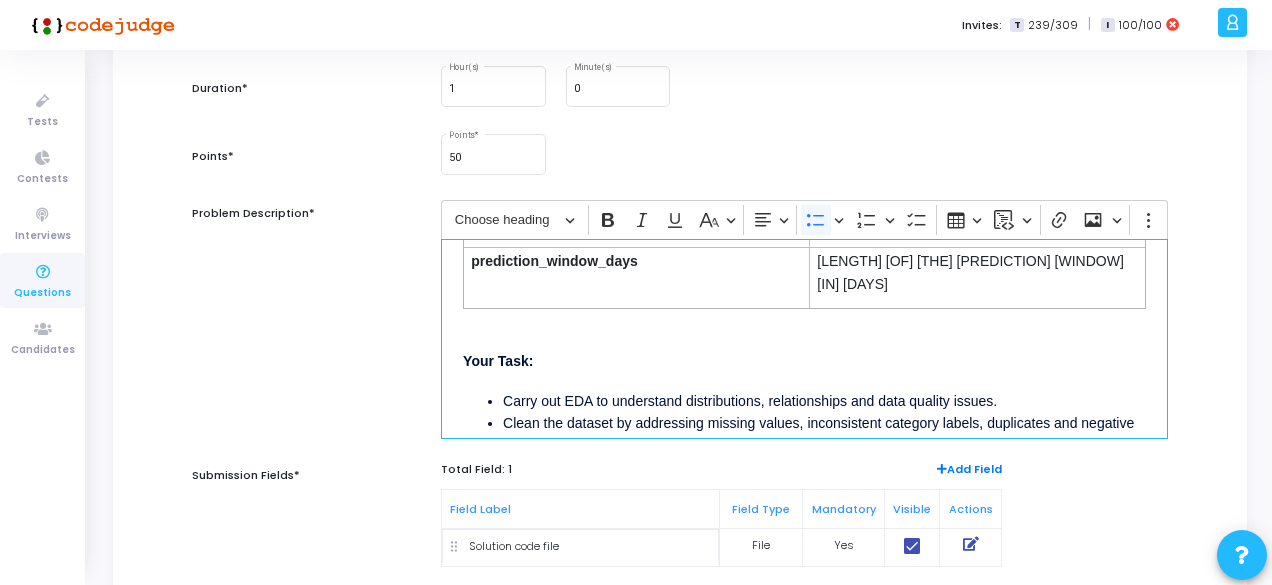 drag, startPoint x: 900, startPoint y: 391, endPoint x: 544, endPoint y: 285, distance: 371.44583 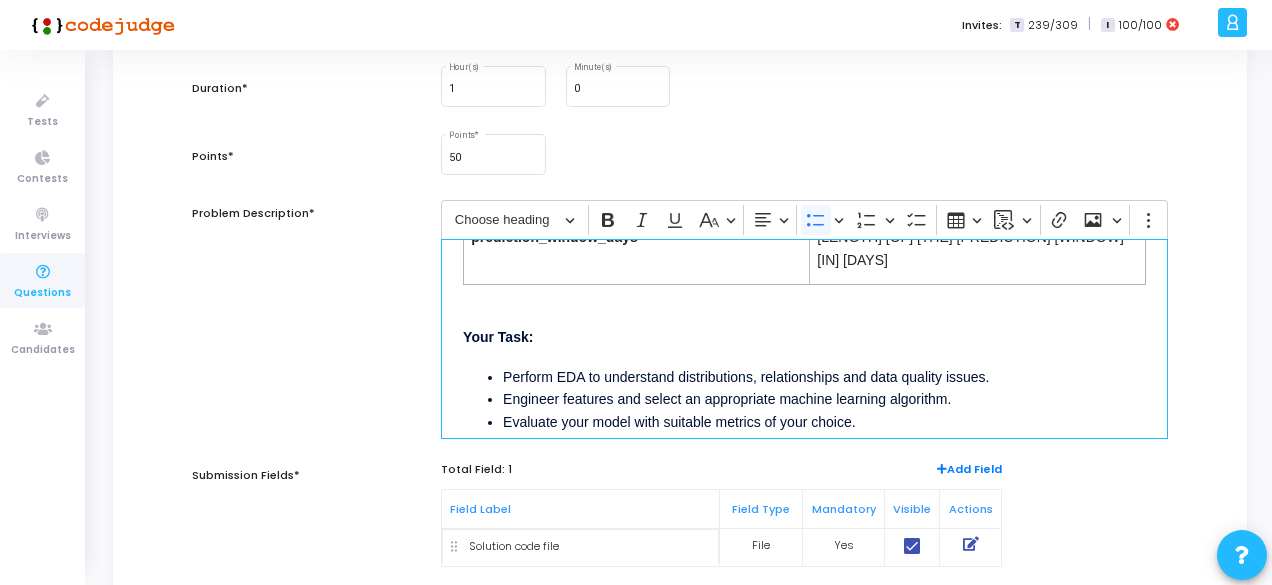 scroll, scrollTop: 1094, scrollLeft: 0, axis: vertical 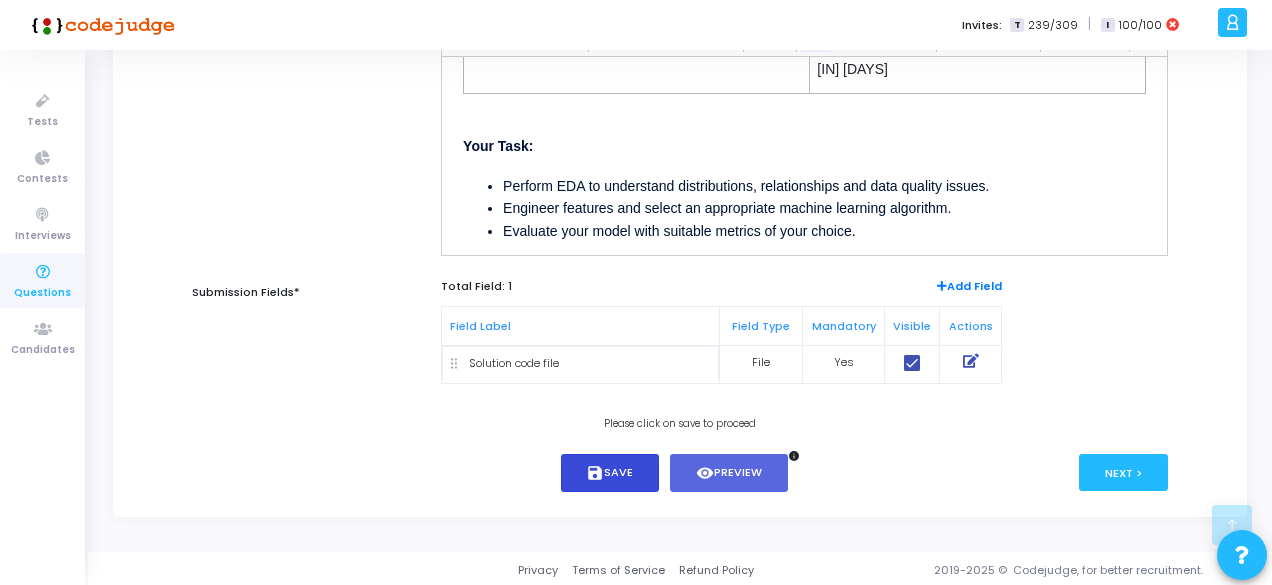 click on "save  Save" at bounding box center (610, 473) 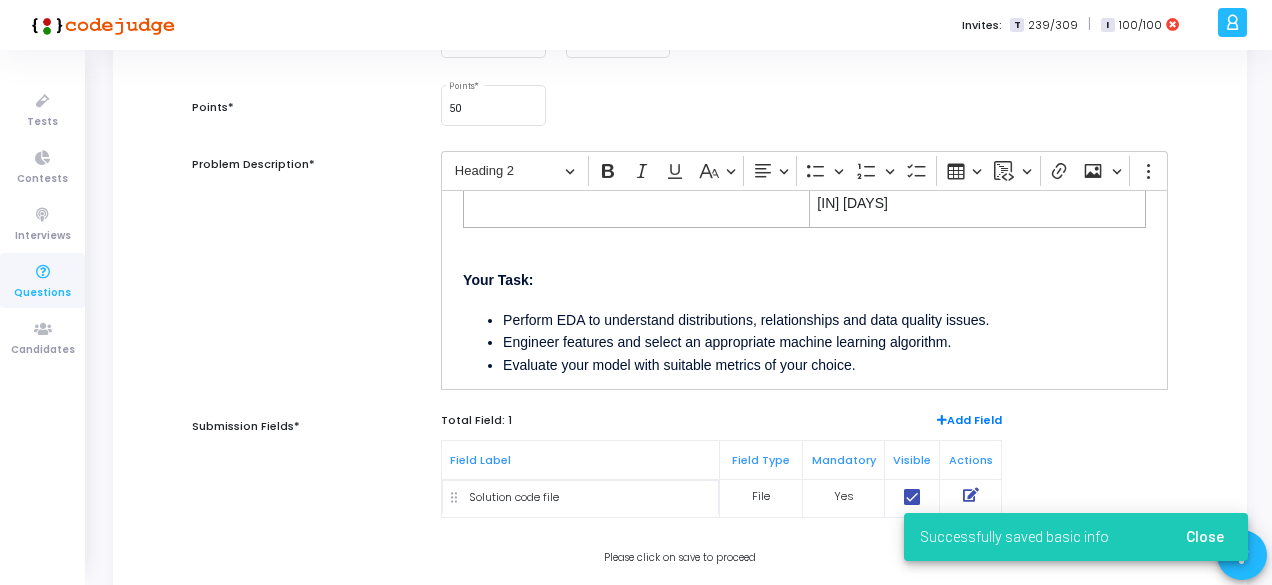 scroll, scrollTop: 281, scrollLeft: 0, axis: vertical 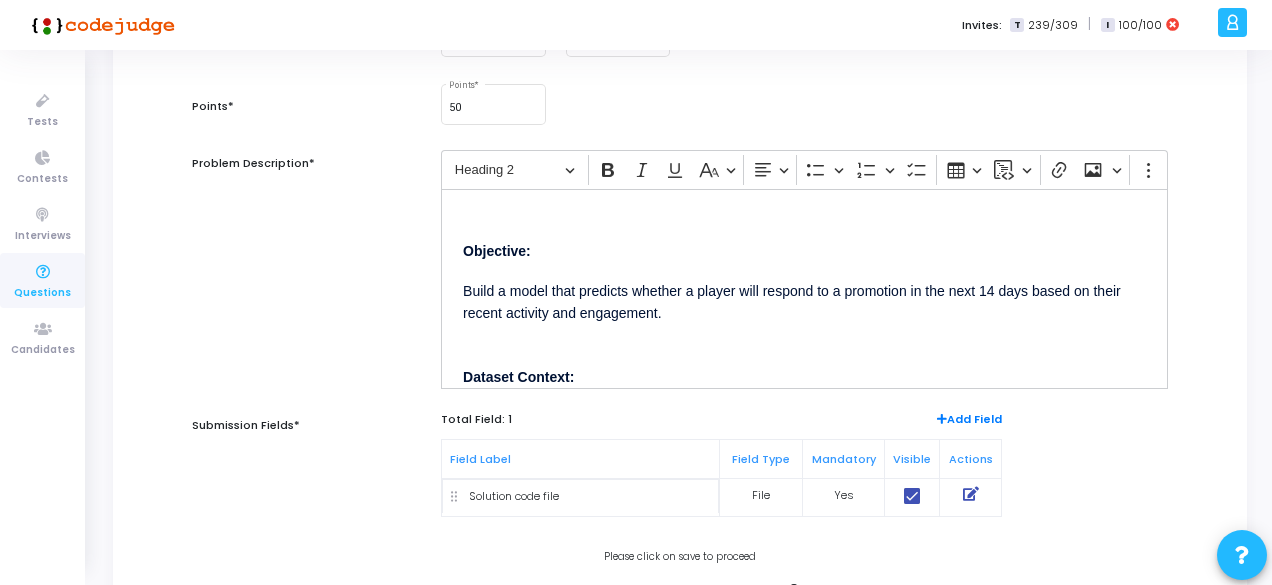 click on "Problem Description*" at bounding box center [306, 280] 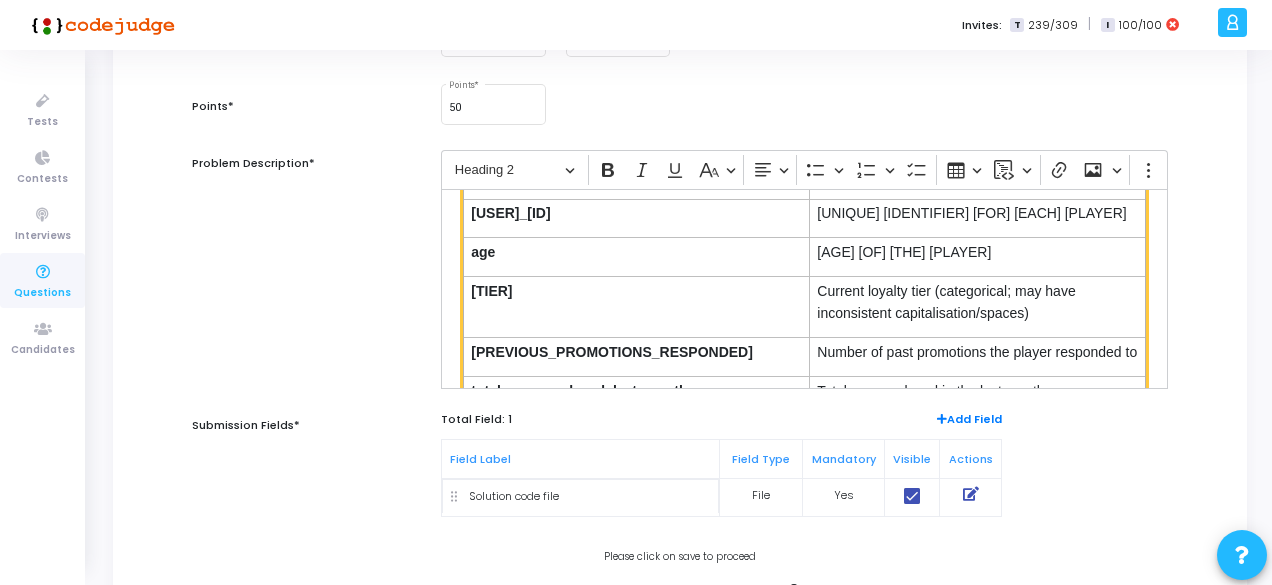 scroll, scrollTop: 452, scrollLeft: 0, axis: vertical 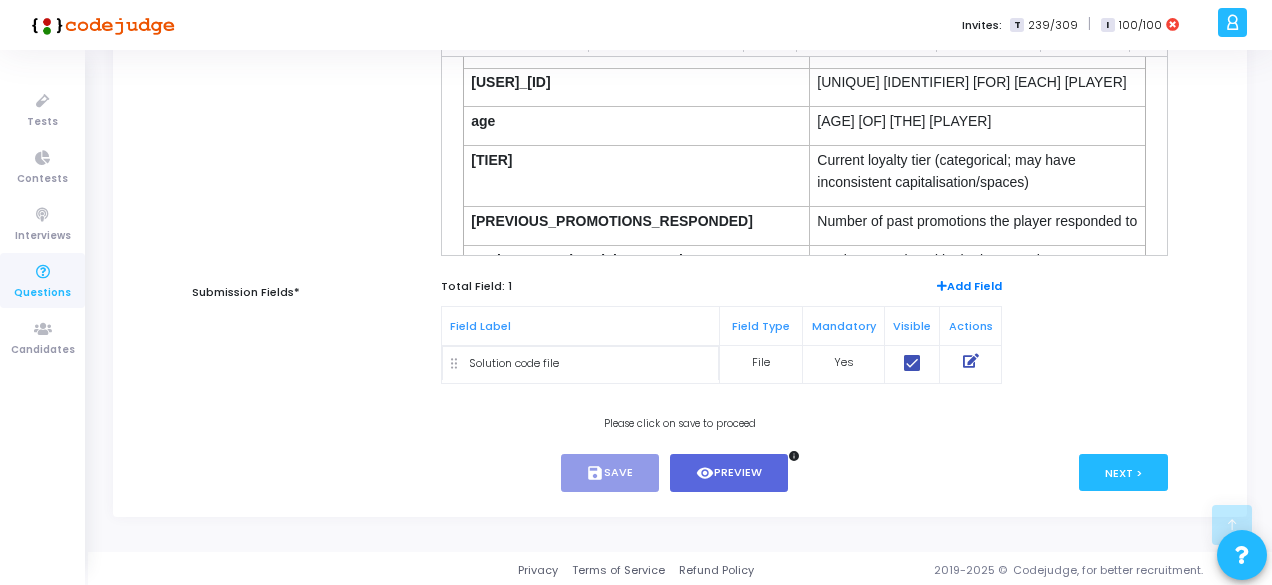 click on "Submission Fields*" at bounding box center [306, 331] 